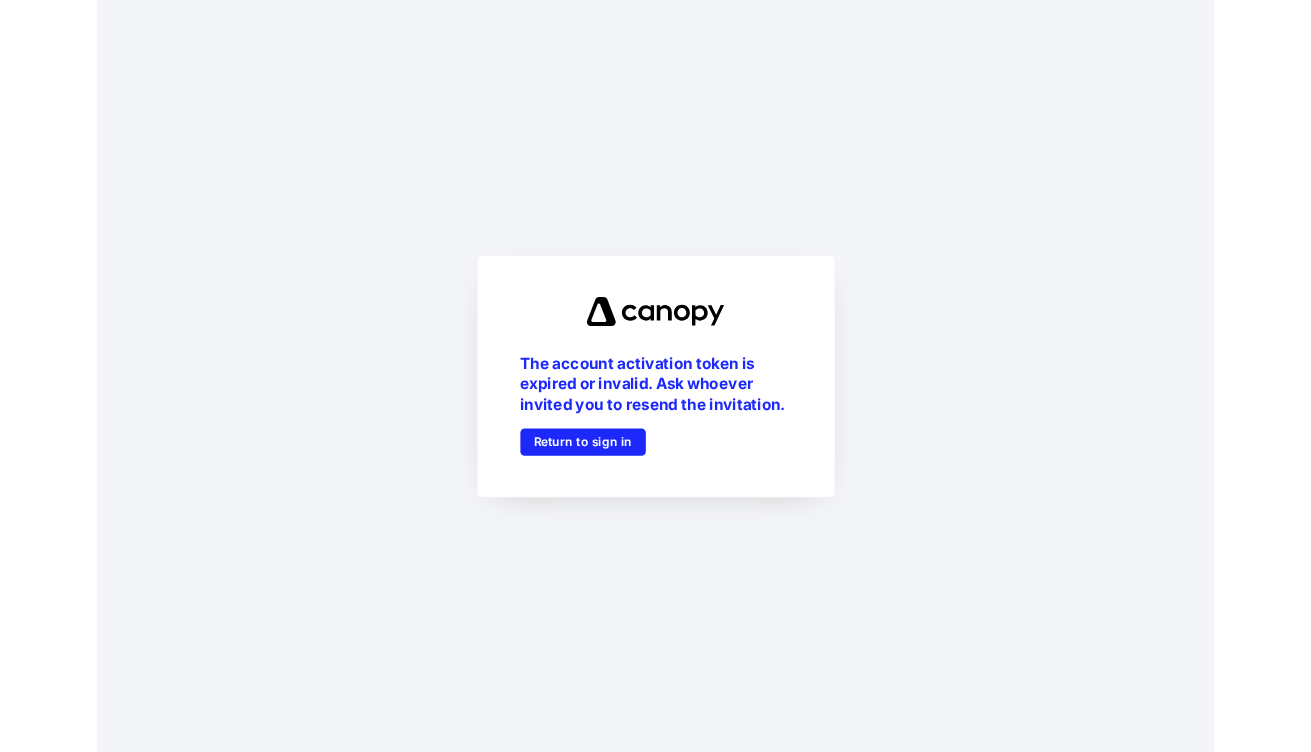 scroll, scrollTop: 0, scrollLeft: 0, axis: both 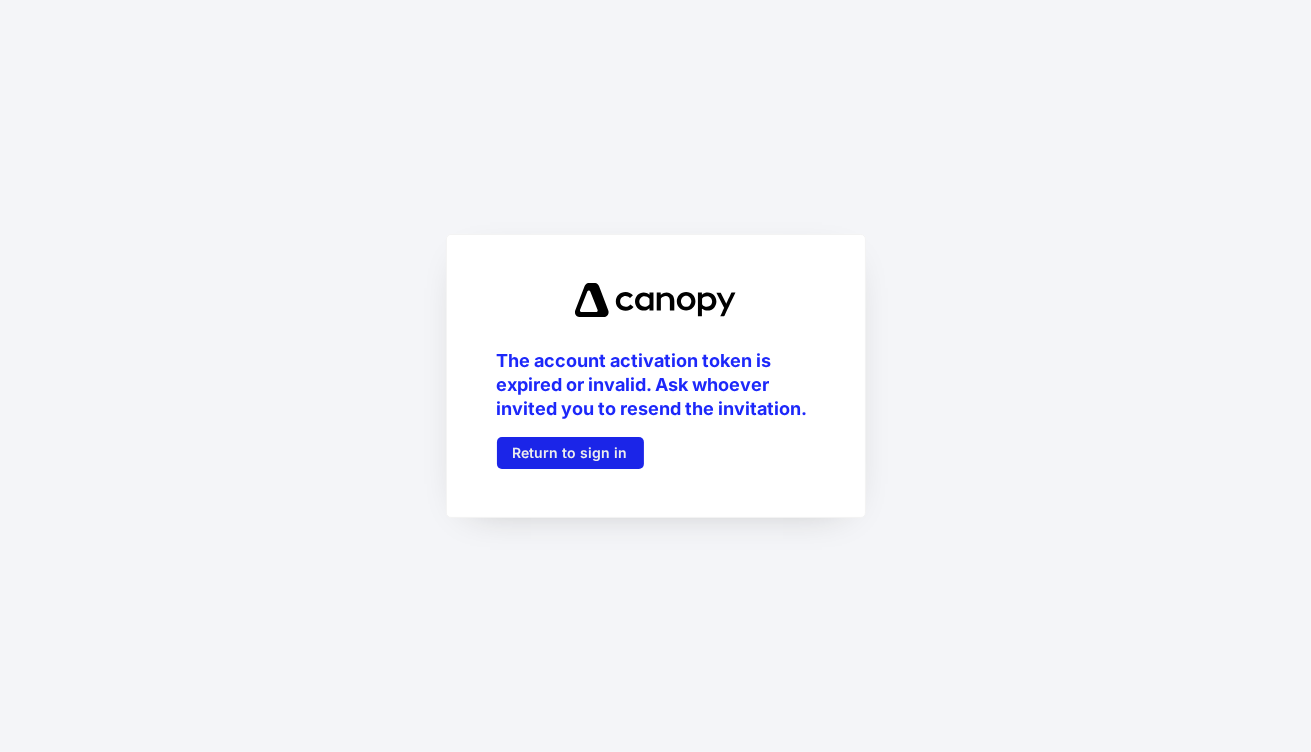click on "Return to sign in" at bounding box center (570, 453) 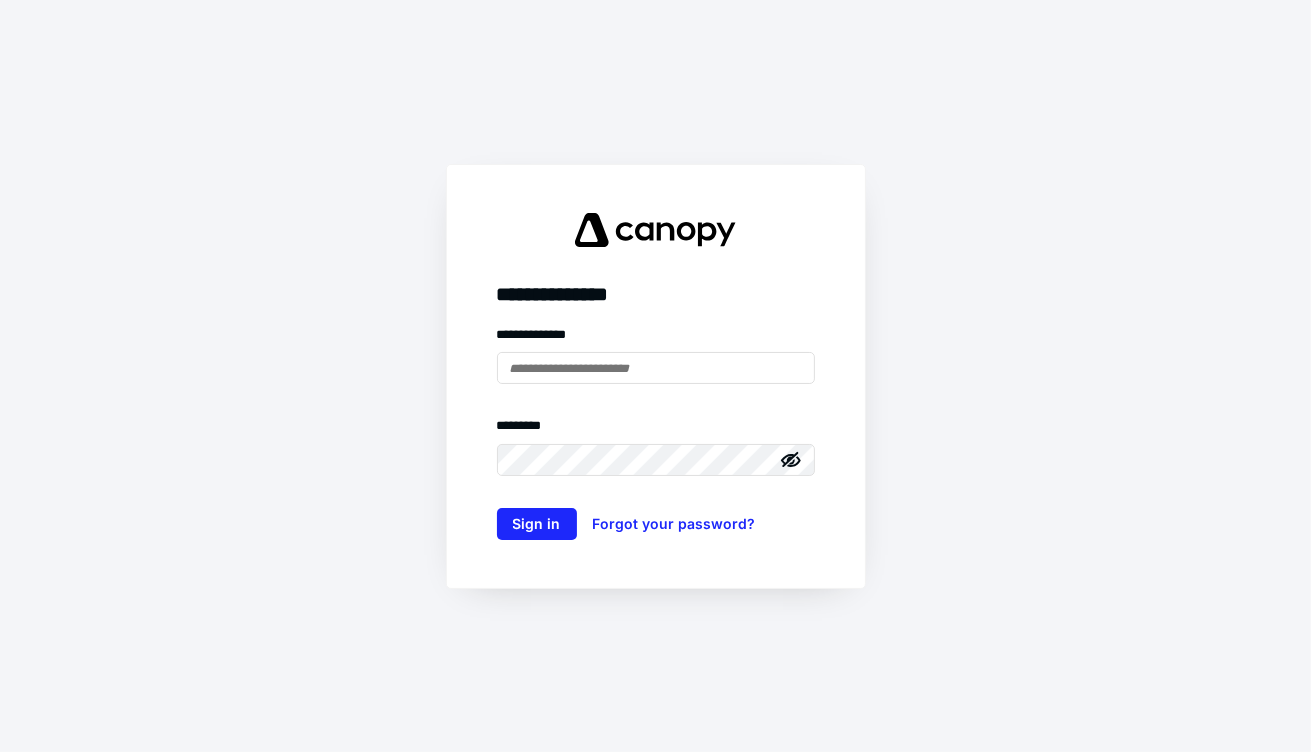type on "**********" 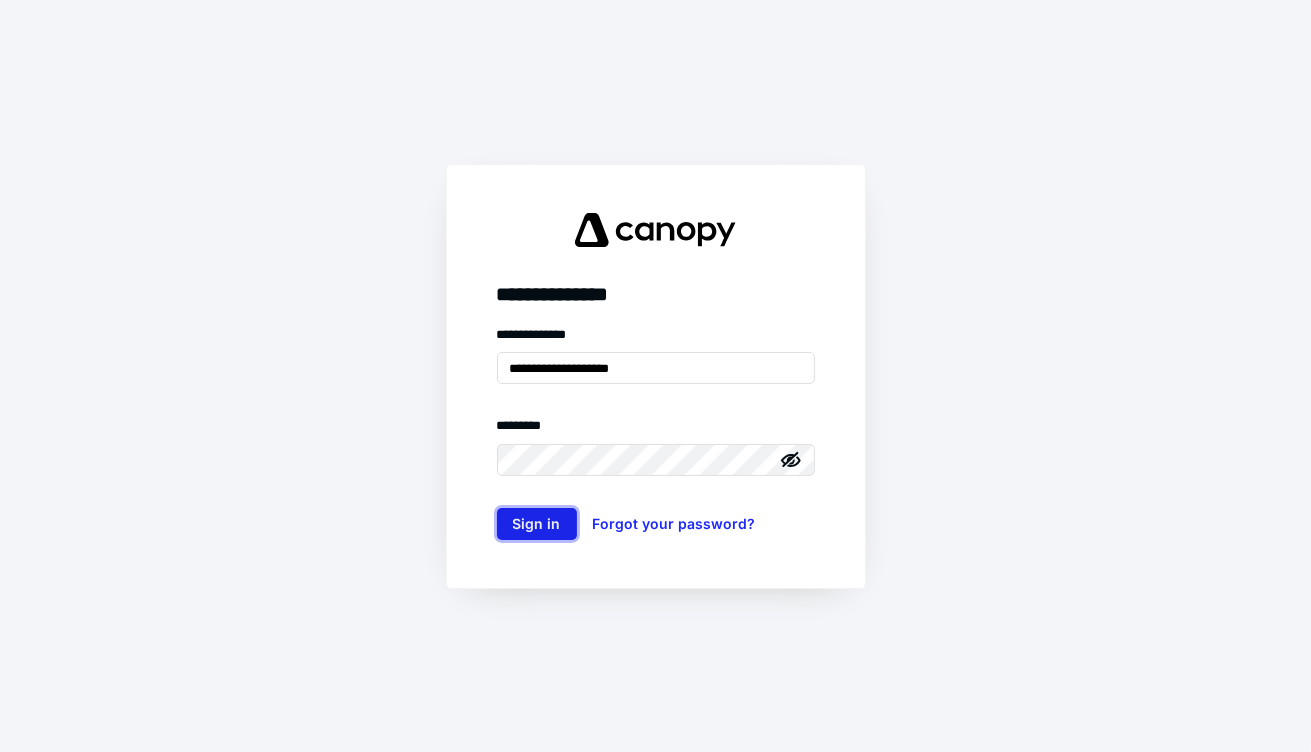 click on "Sign in" at bounding box center (537, 524) 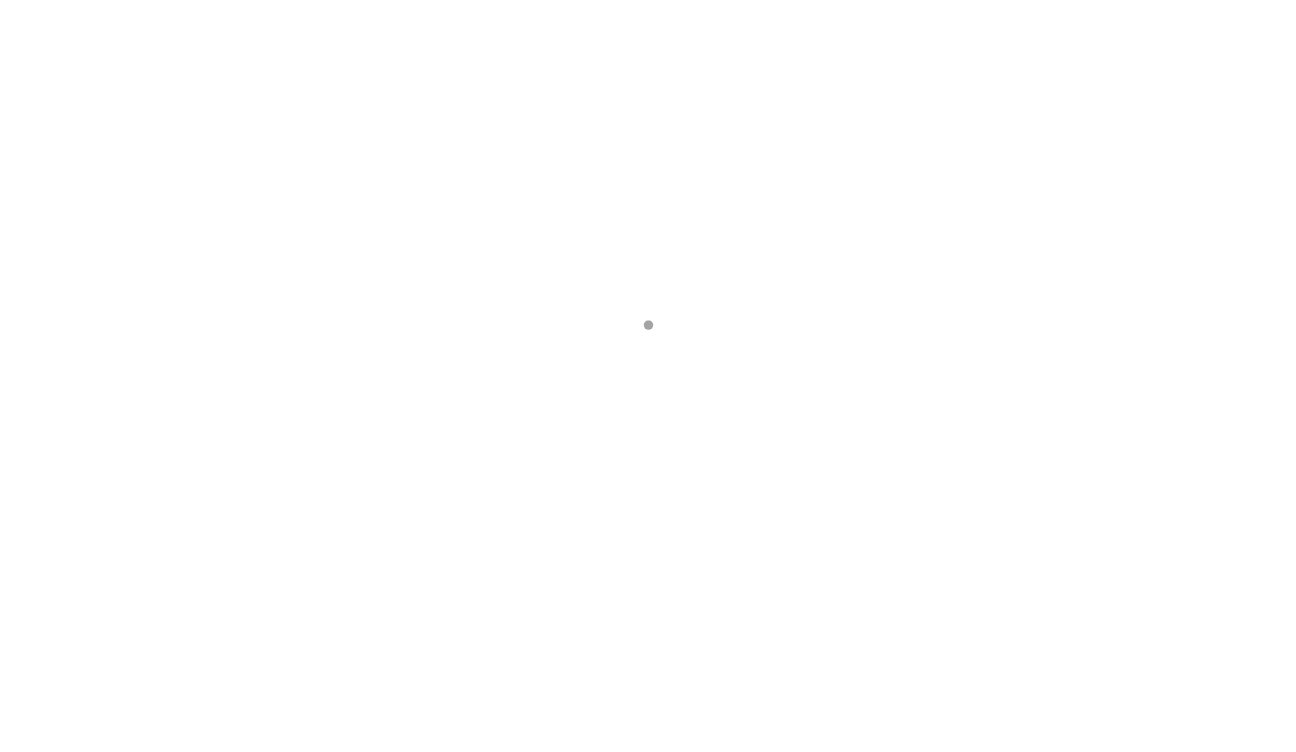 scroll, scrollTop: 0, scrollLeft: 0, axis: both 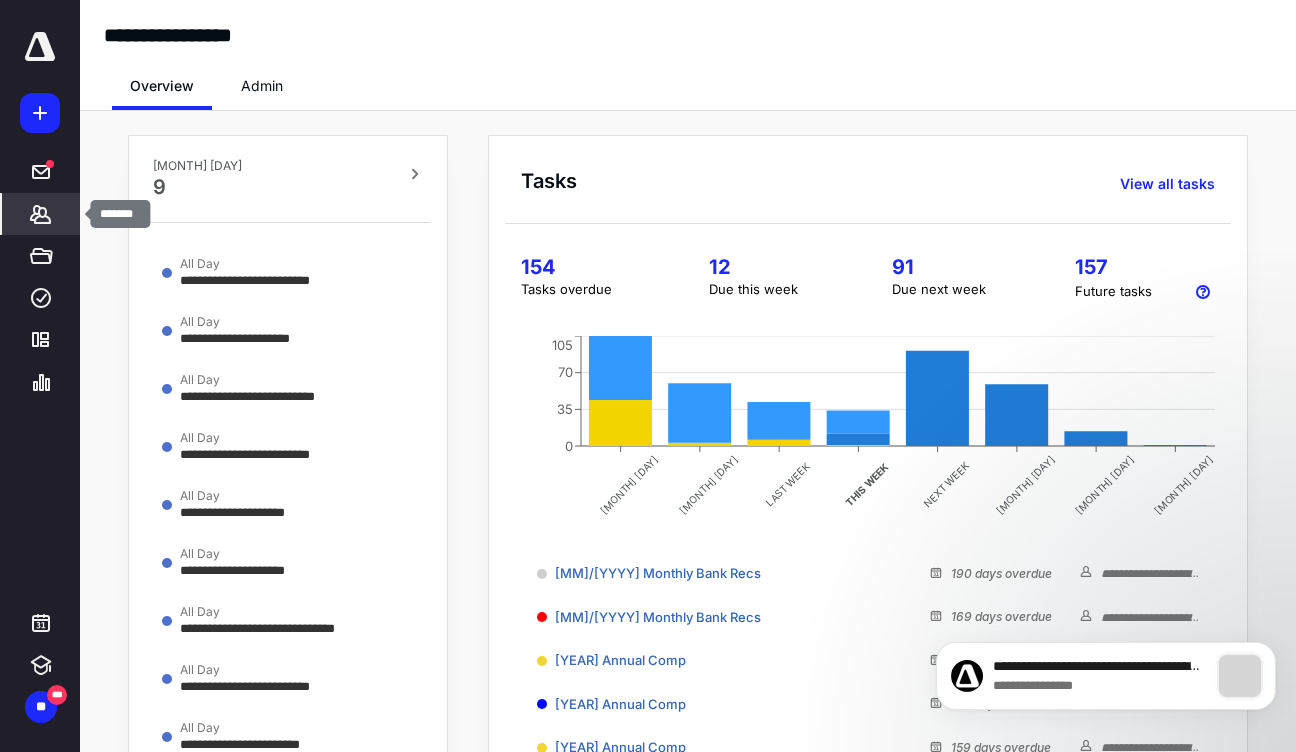 click on "*******" at bounding box center (41, 172) 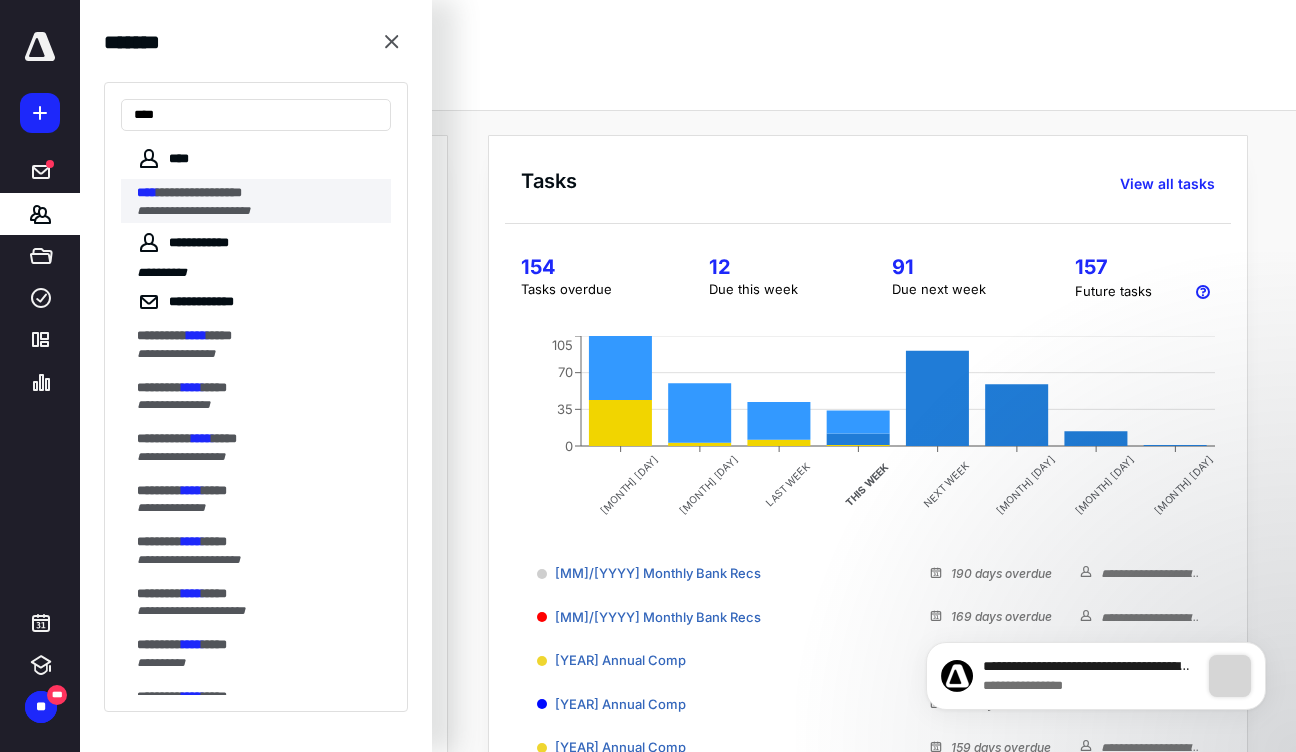 type on "****" 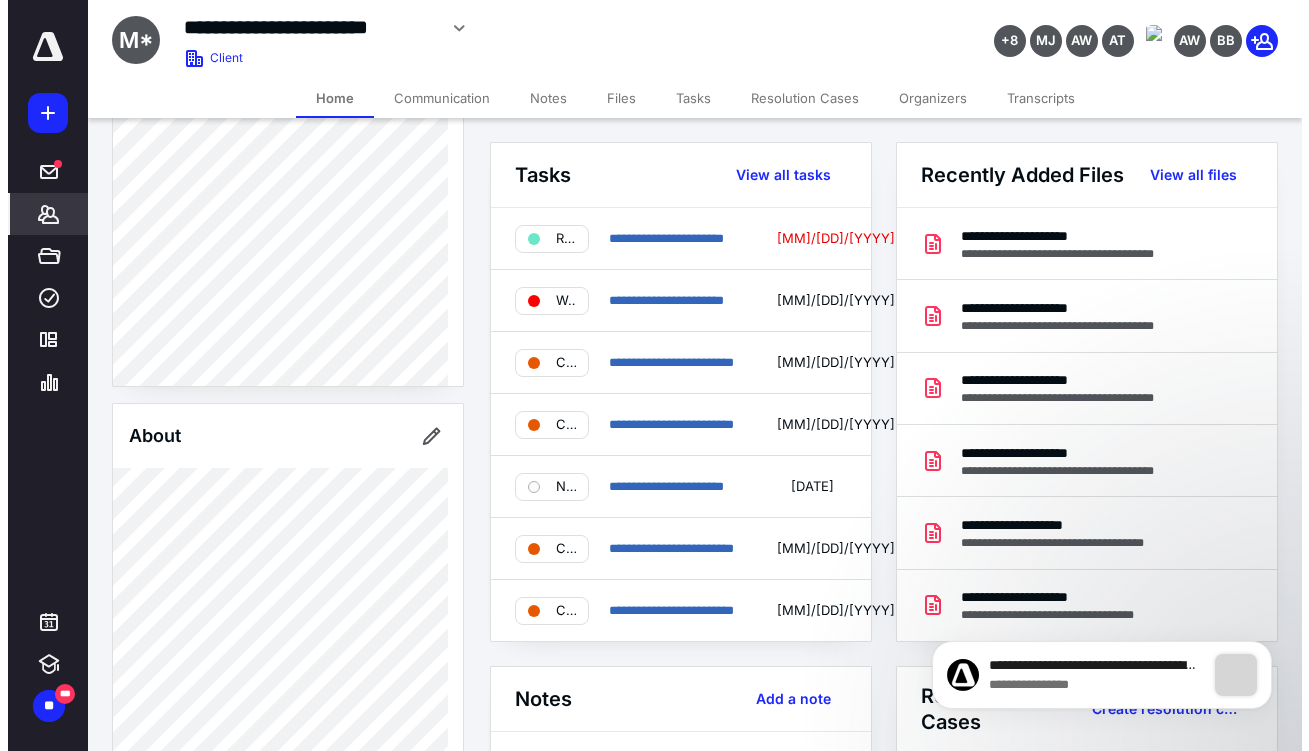 scroll, scrollTop: 0, scrollLeft: 0, axis: both 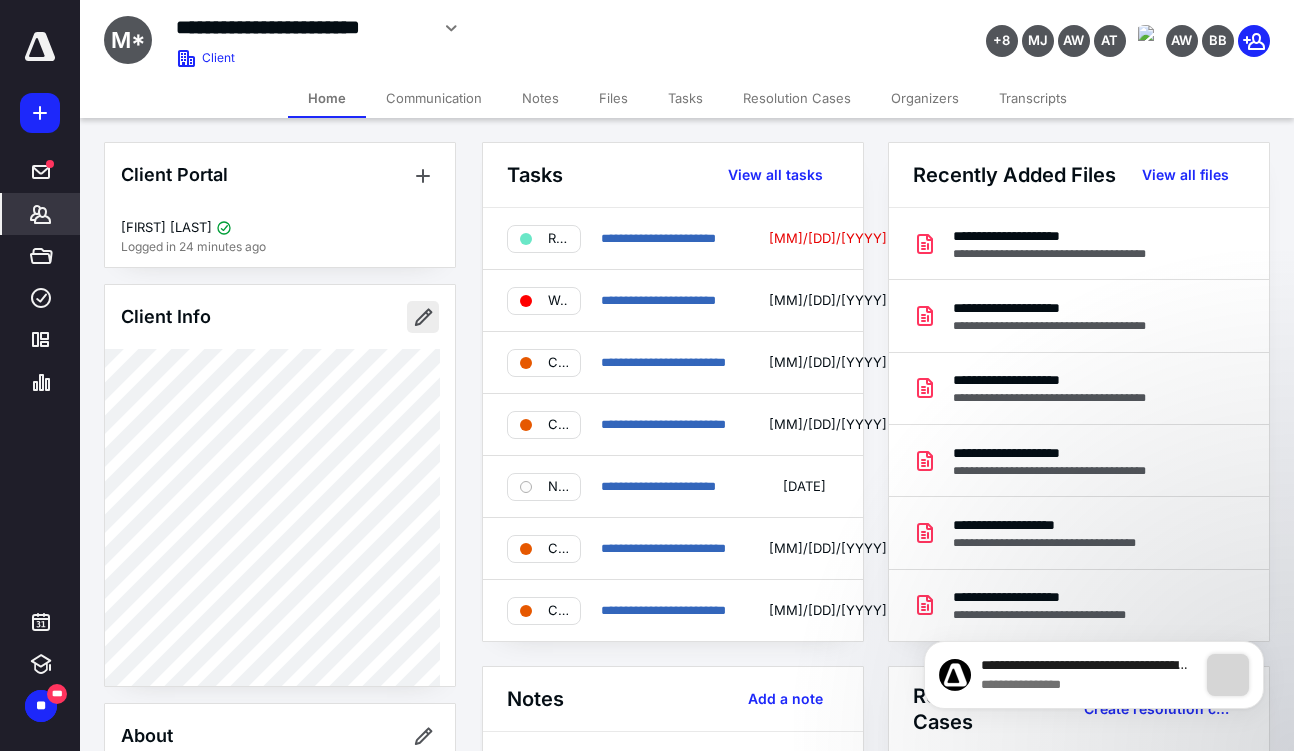 click at bounding box center (423, 317) 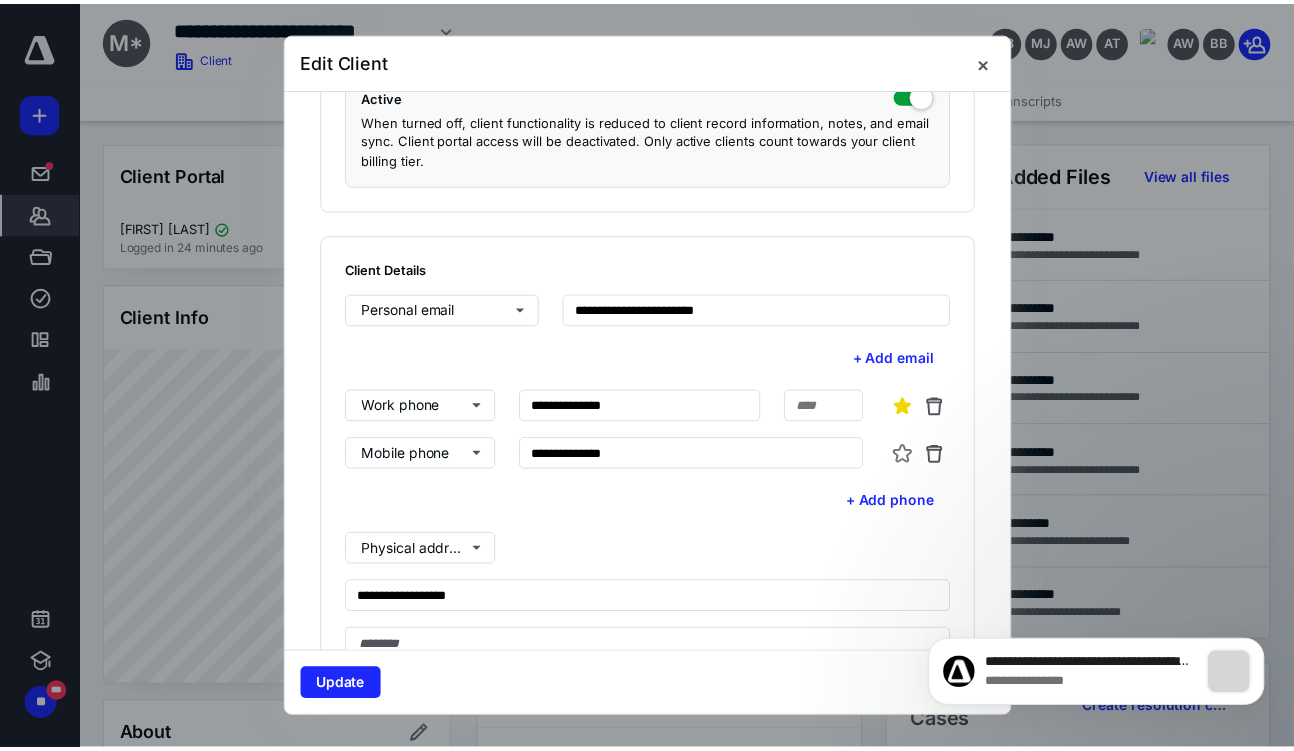 scroll, scrollTop: 600, scrollLeft: 0, axis: vertical 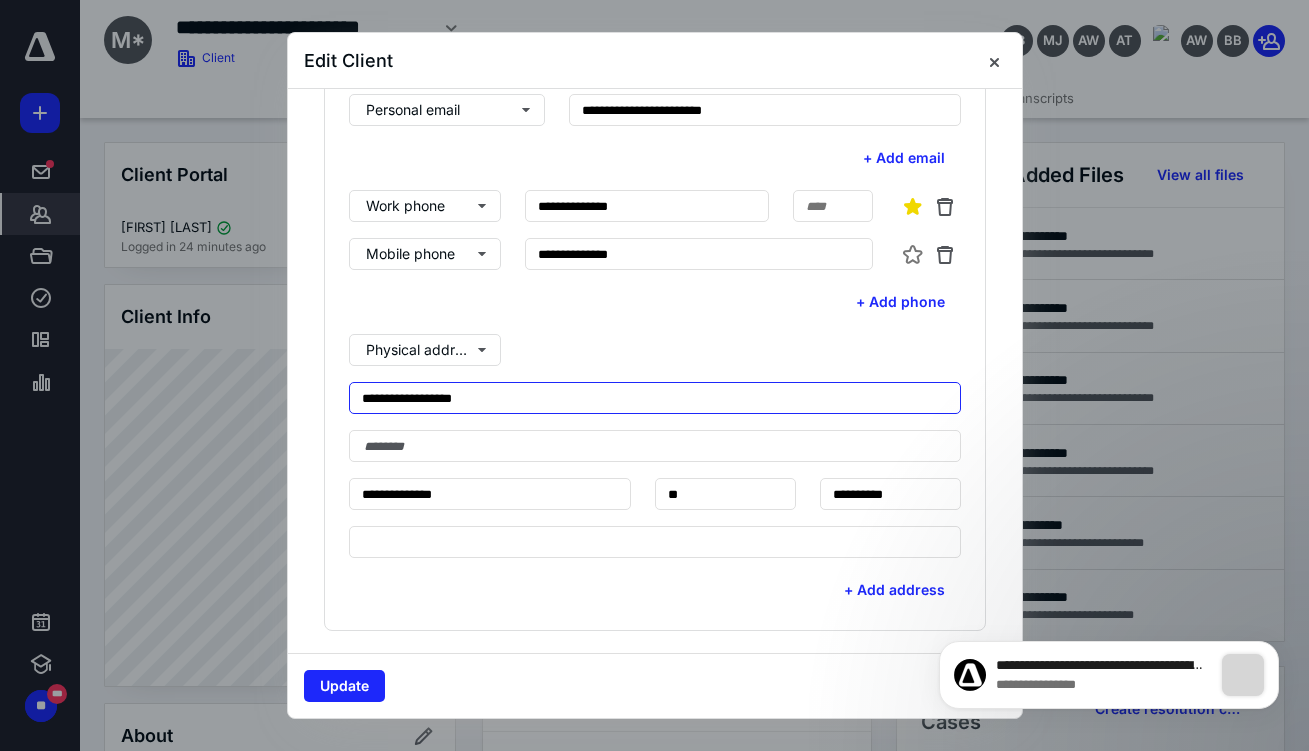 drag, startPoint x: 376, startPoint y: 396, endPoint x: 418, endPoint y: 425, distance: 51.0392 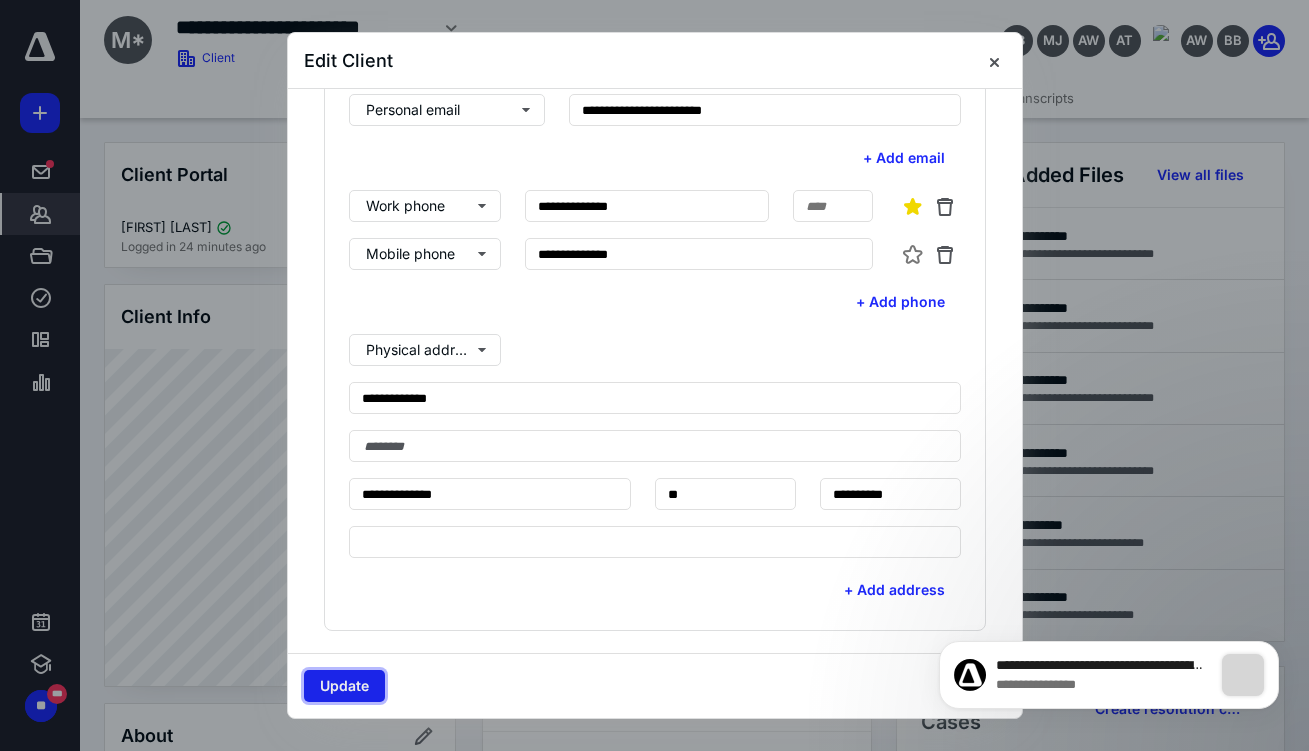 click on "Update" at bounding box center (344, 686) 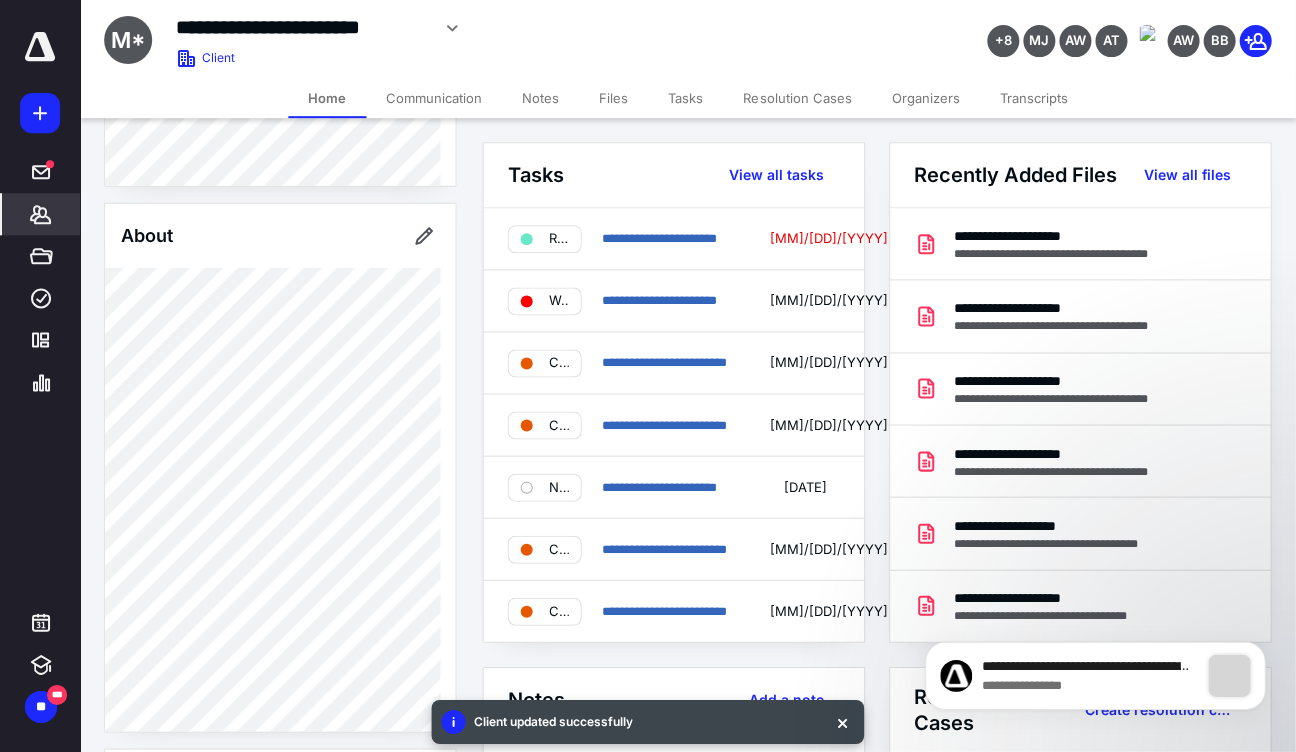 scroll, scrollTop: 798, scrollLeft: 0, axis: vertical 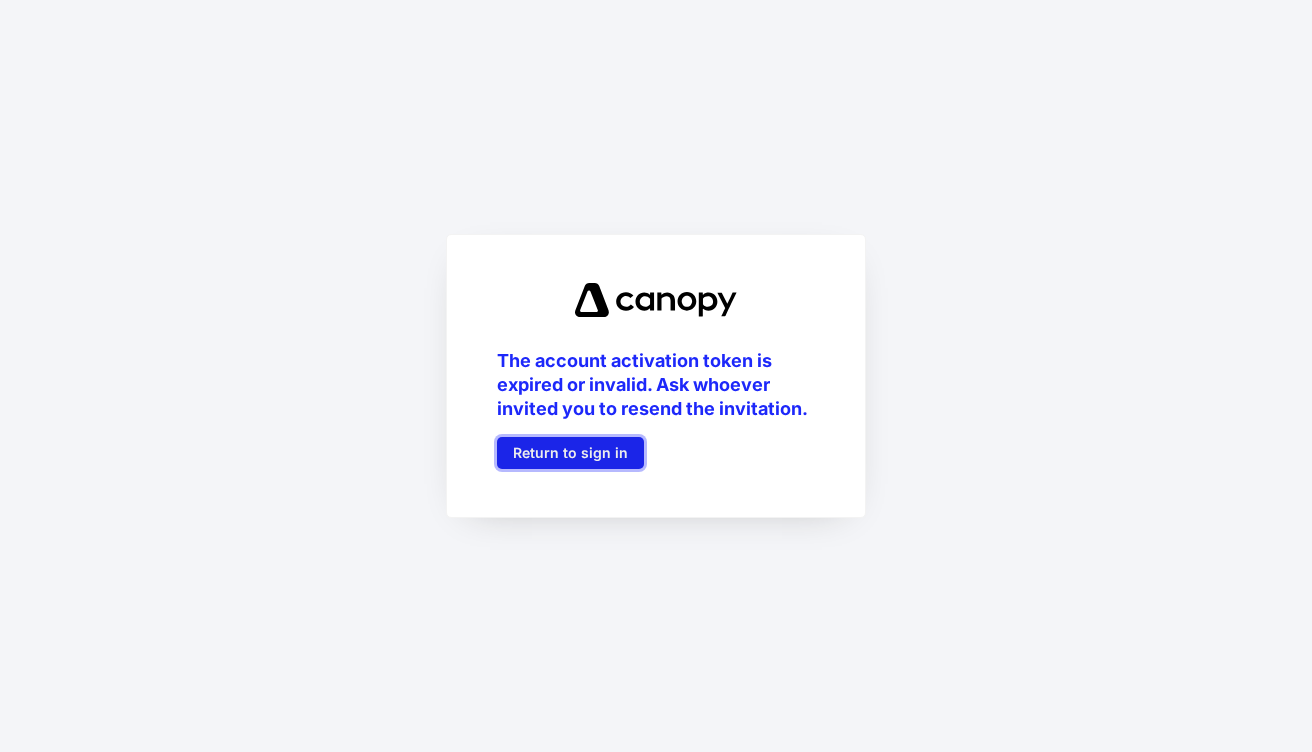 click on "Return to sign in" at bounding box center (570, 453) 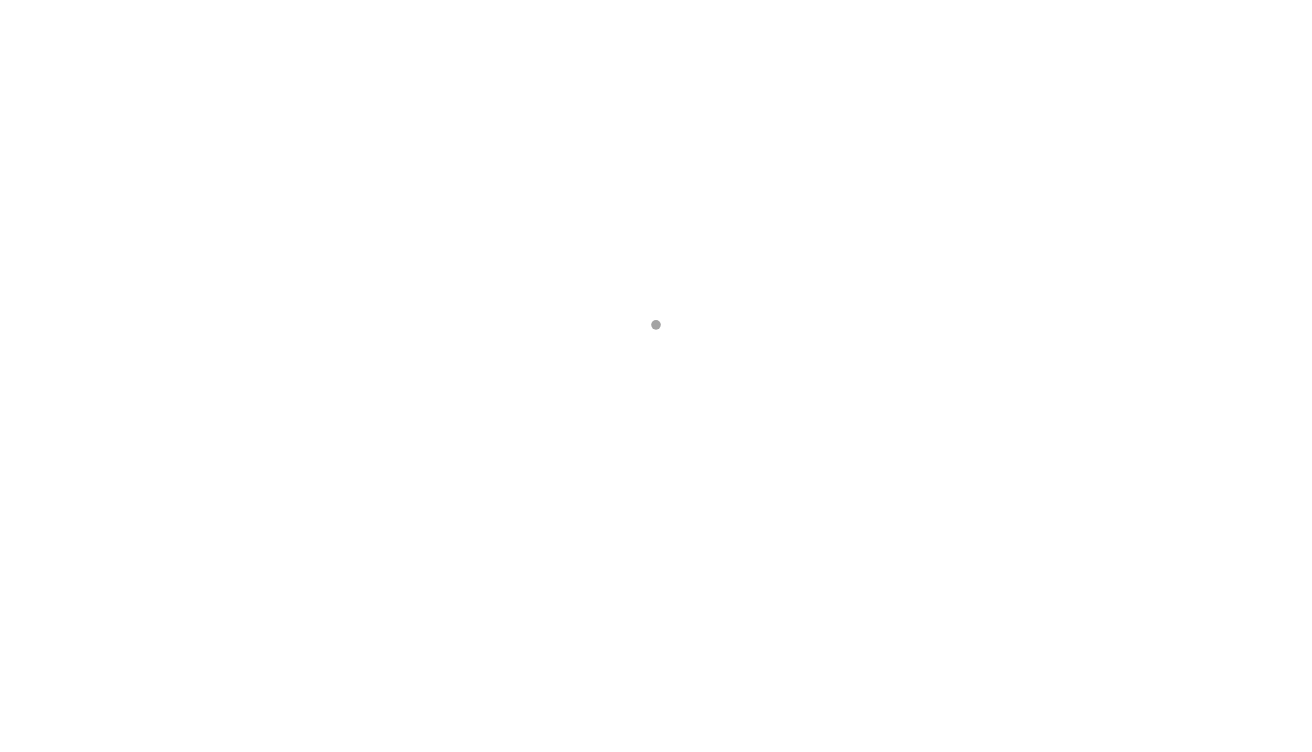 scroll, scrollTop: 0, scrollLeft: 0, axis: both 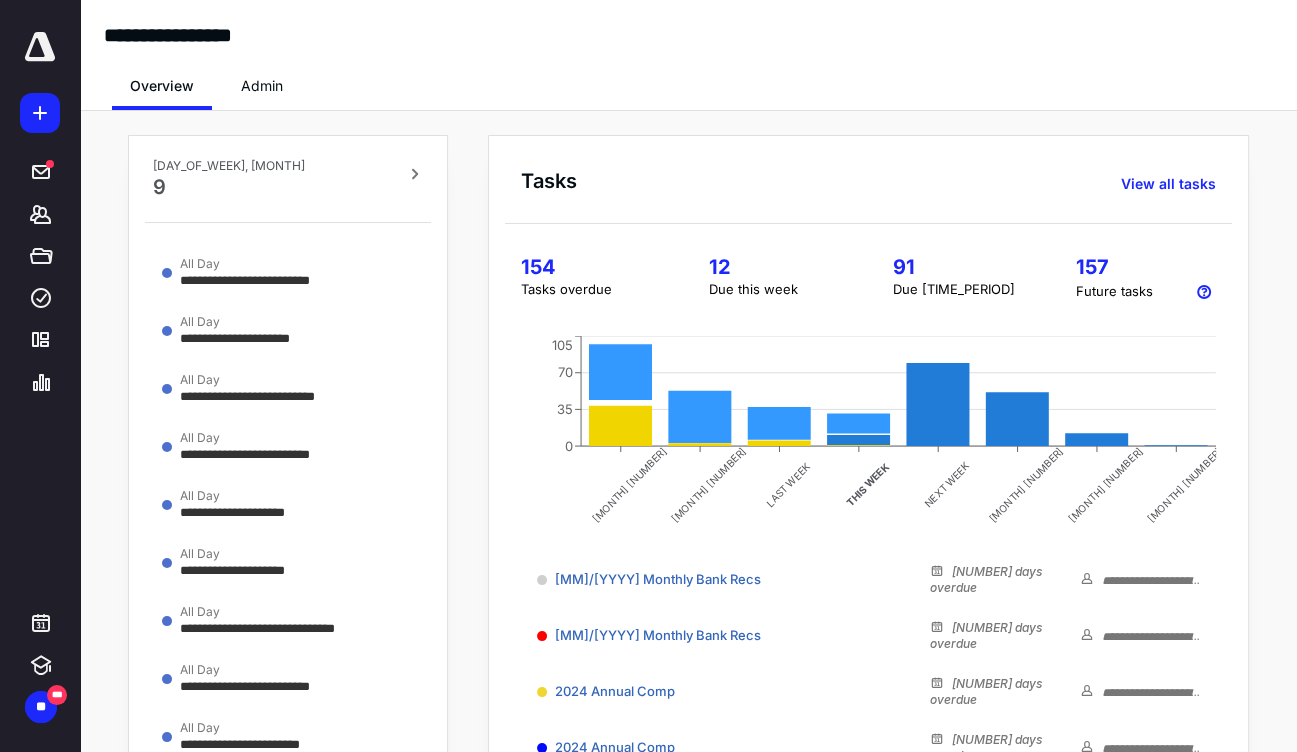 click on "12" at bounding box center [776, 267] 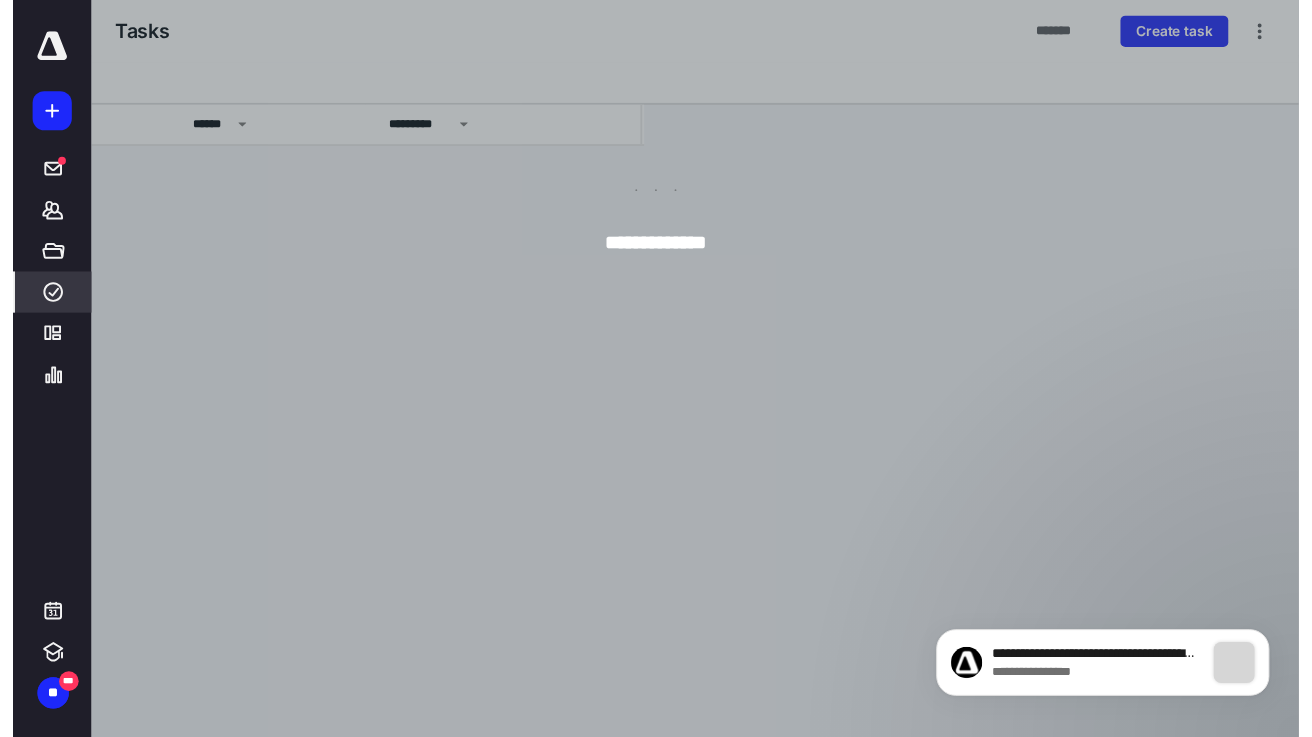 scroll, scrollTop: 0, scrollLeft: 0, axis: both 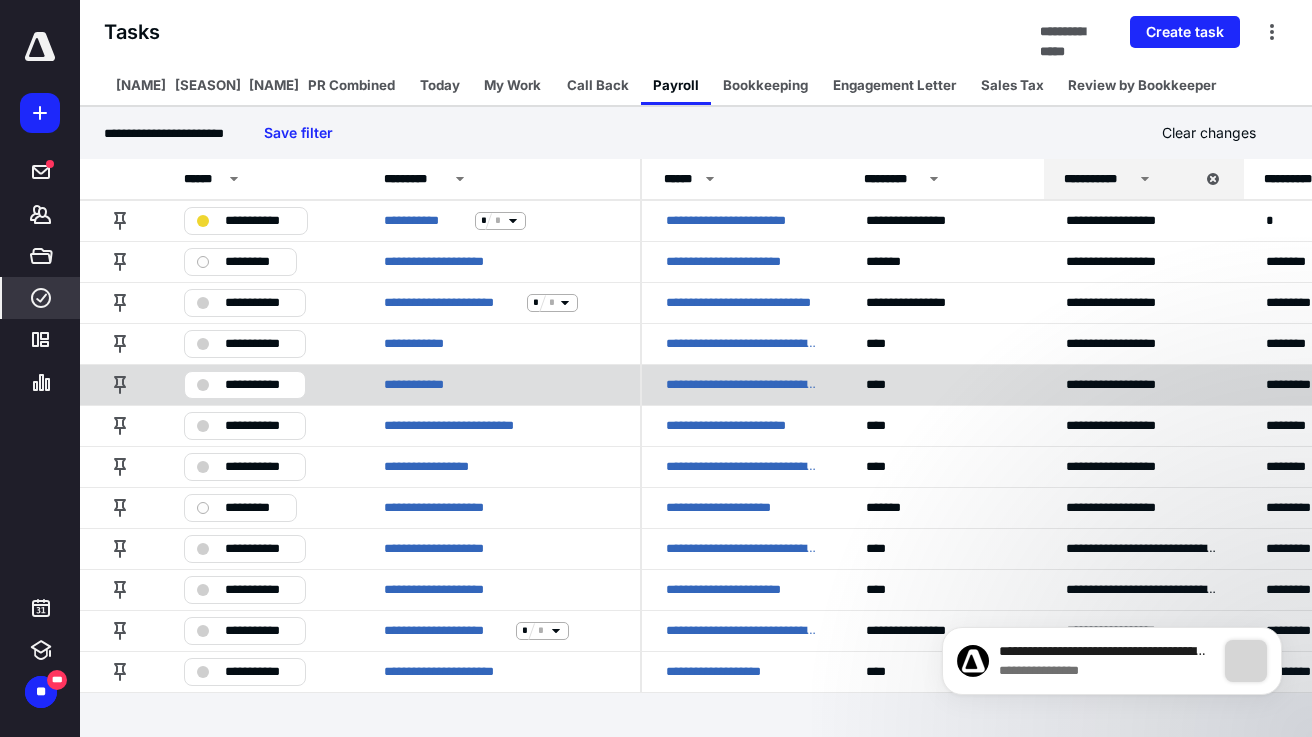 click on "**********" at bounding box center (259, 385) 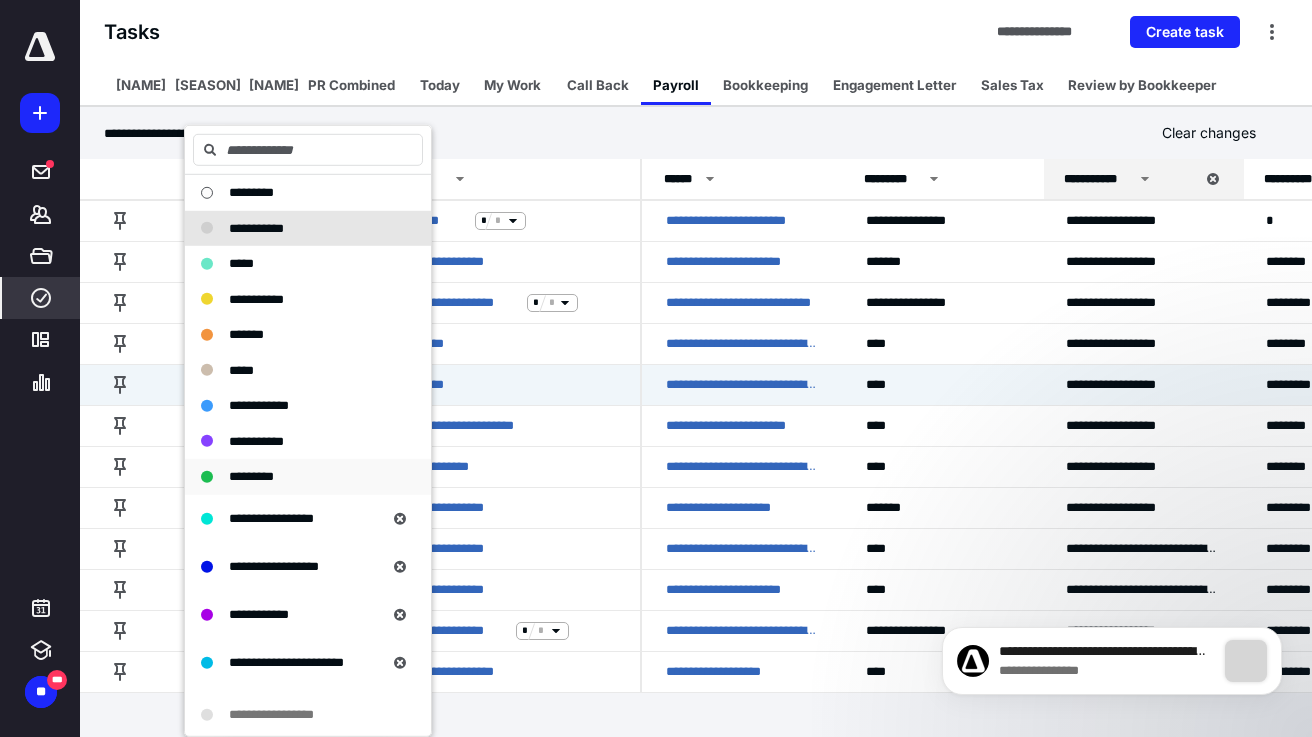 click on "*********" at bounding box center (251, 192) 